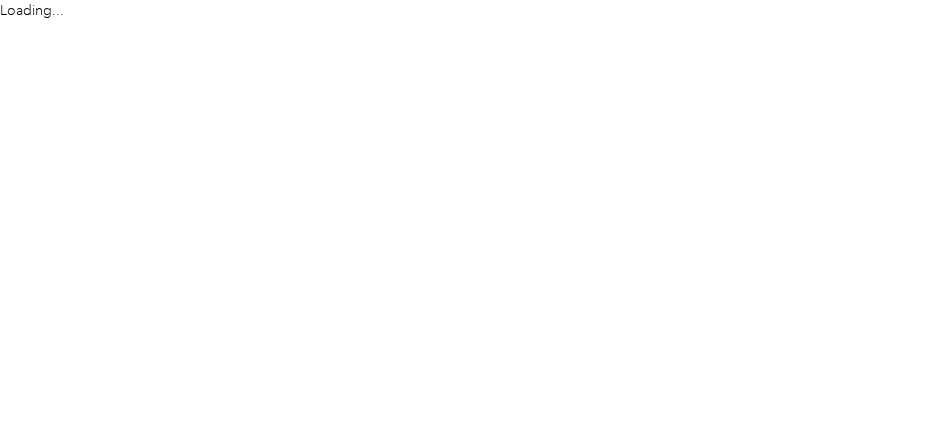 scroll, scrollTop: 0, scrollLeft: 0, axis: both 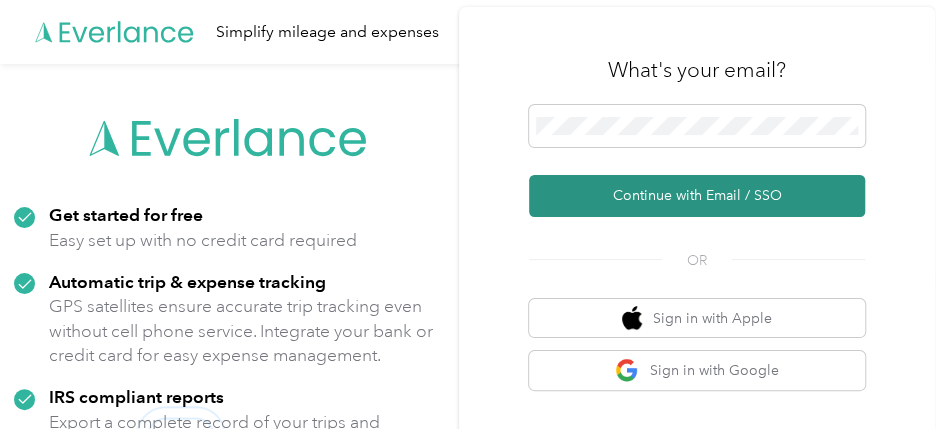 click on "Continue with Email / SSO" at bounding box center [697, 196] 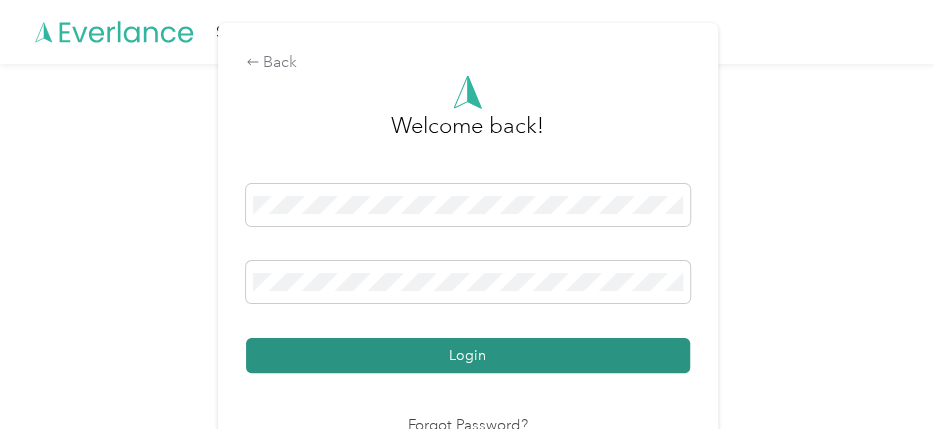 click on "Login" at bounding box center (468, 355) 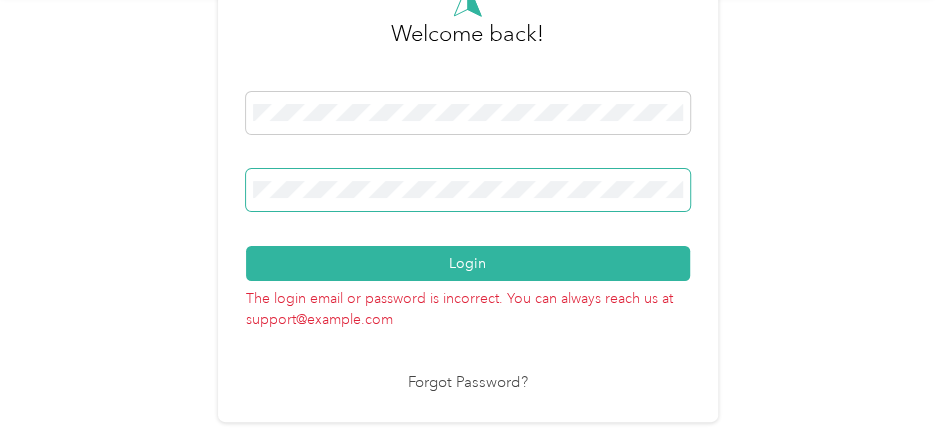 scroll, scrollTop: 0, scrollLeft: 0, axis: both 